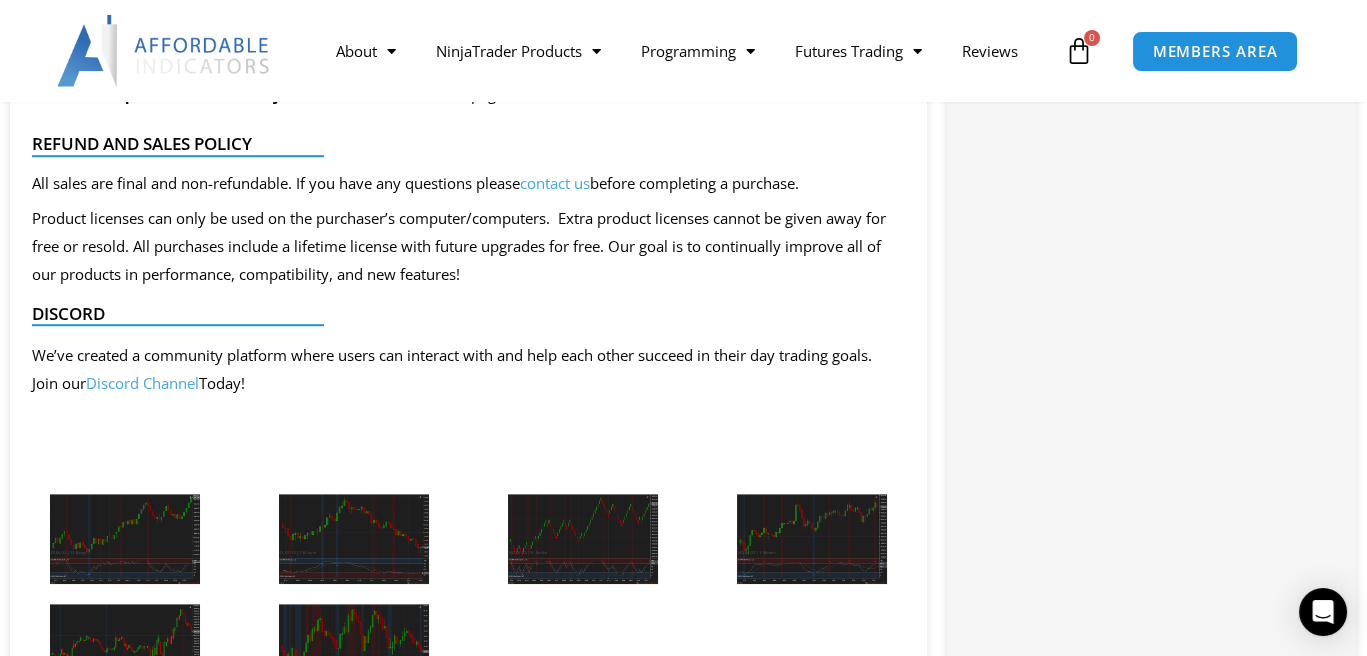 scroll, scrollTop: 0, scrollLeft: 0, axis: both 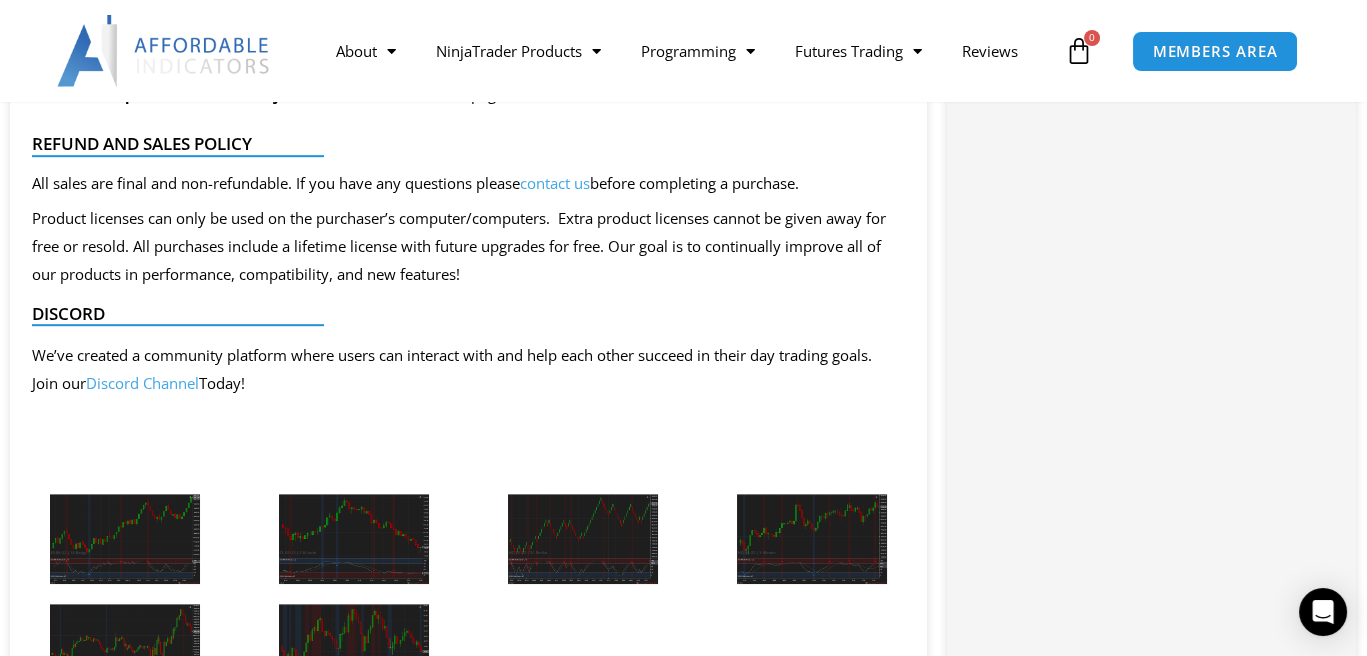 click at bounding box center [125, 539] 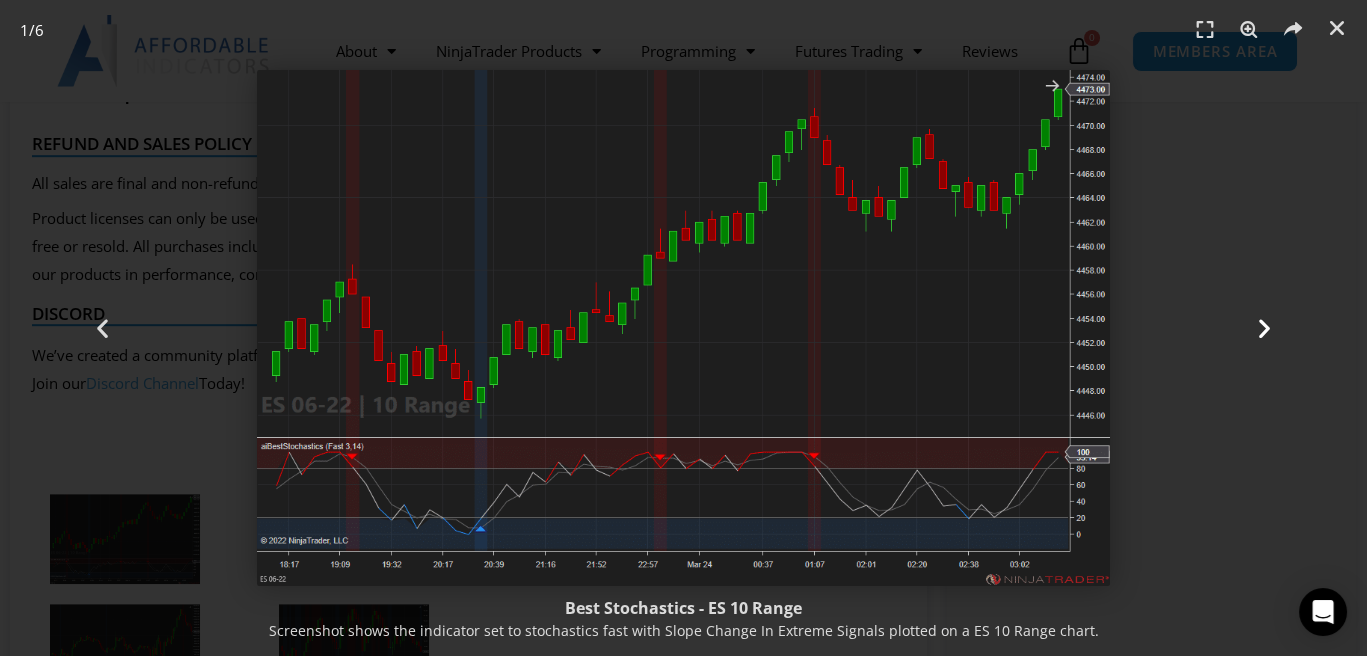 click at bounding box center [1264, 328] 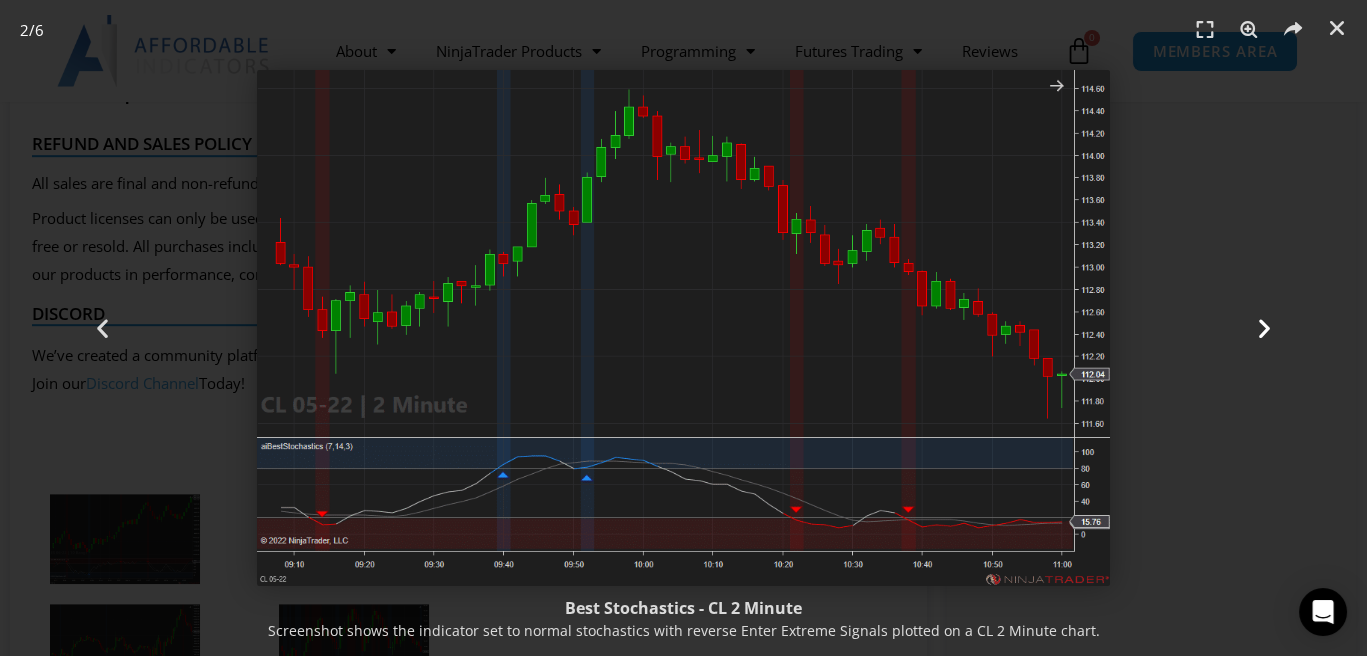 click at bounding box center (1264, 328) 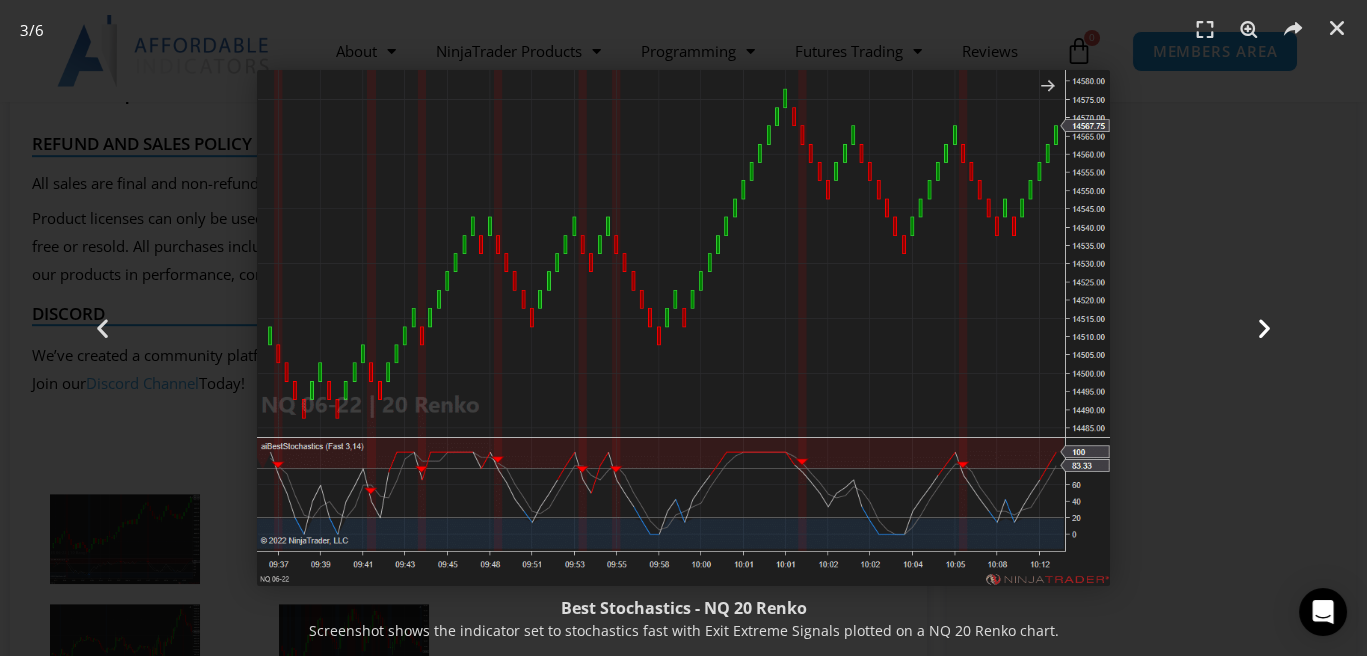 click at bounding box center (1264, 328) 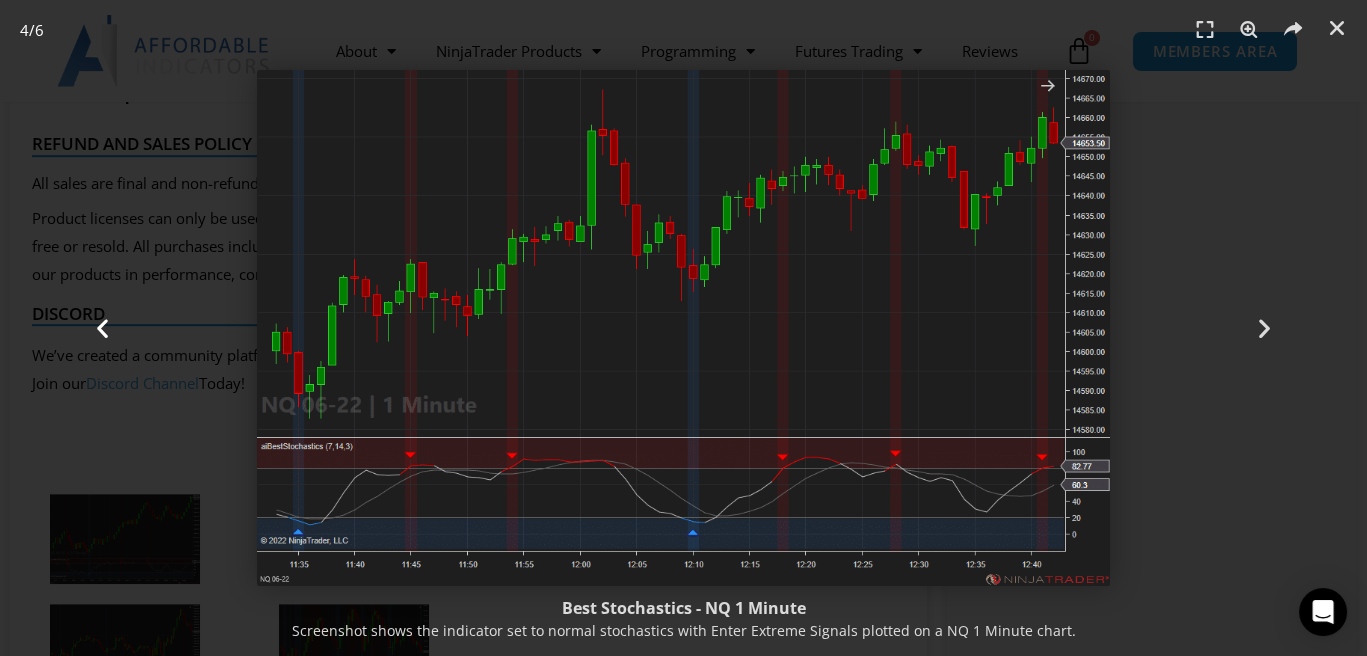 click on "Previous" at bounding box center (102, 328) 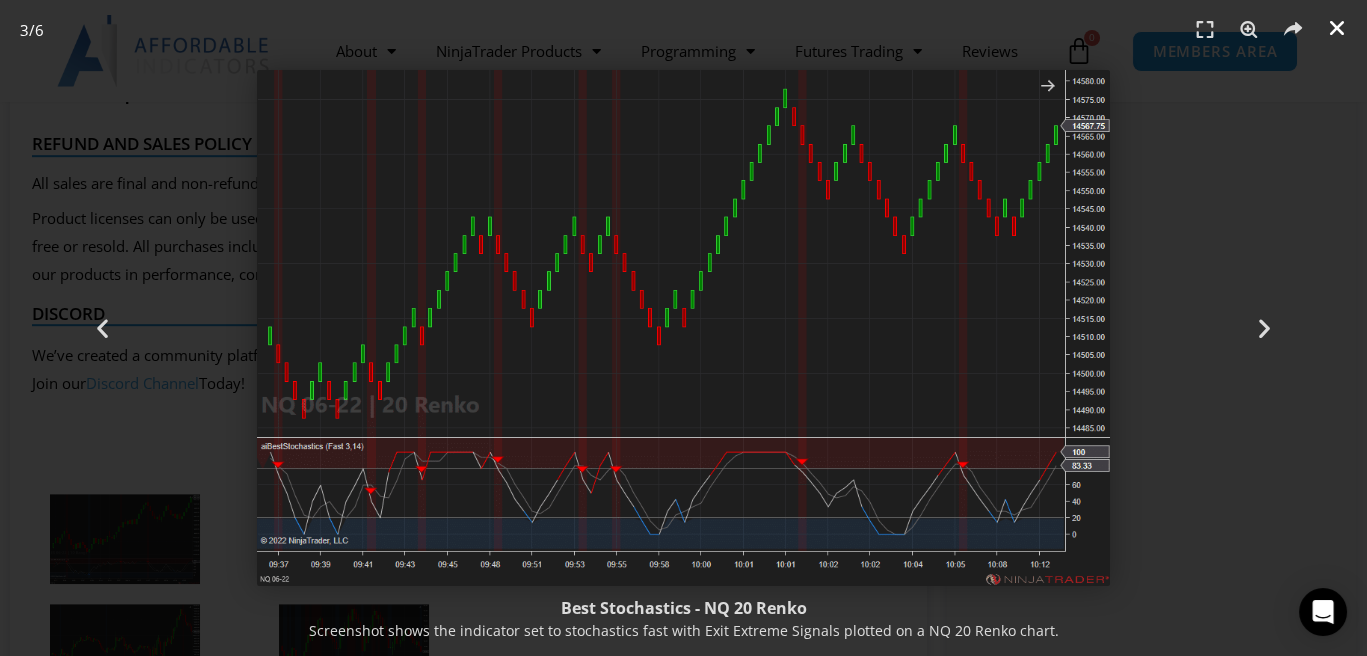 click at bounding box center (1337, 28) 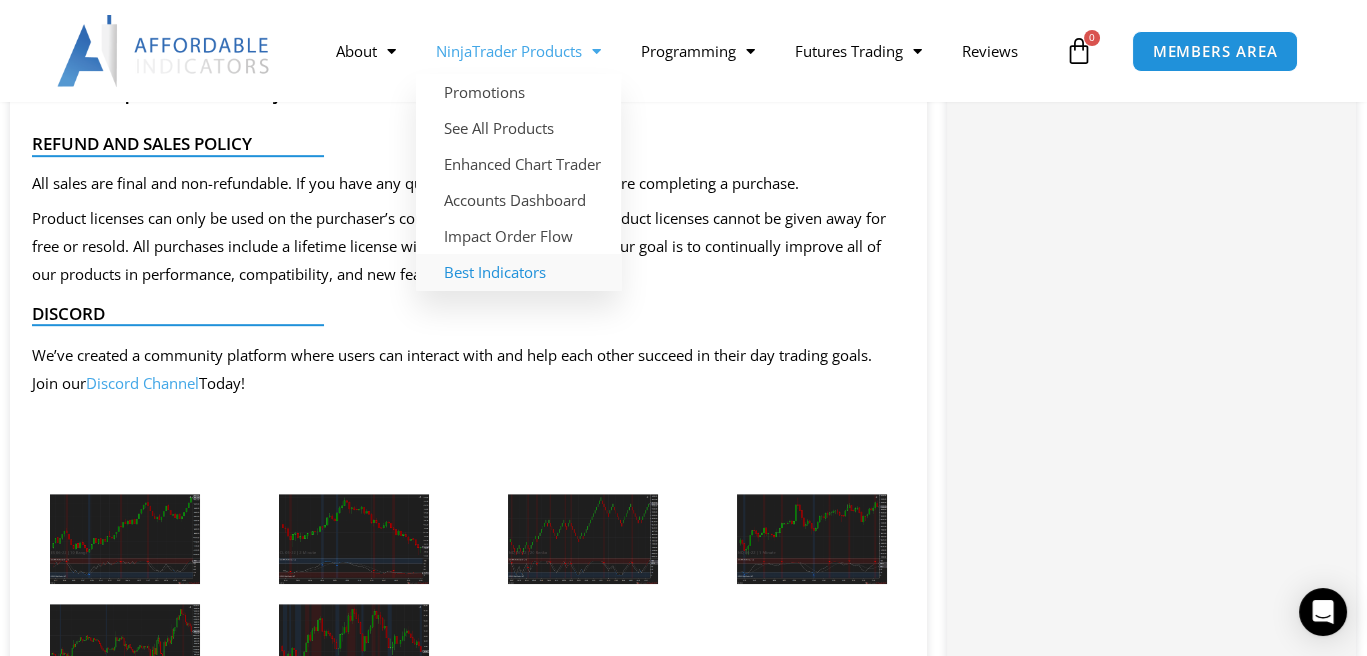 click on "Best Indicators" 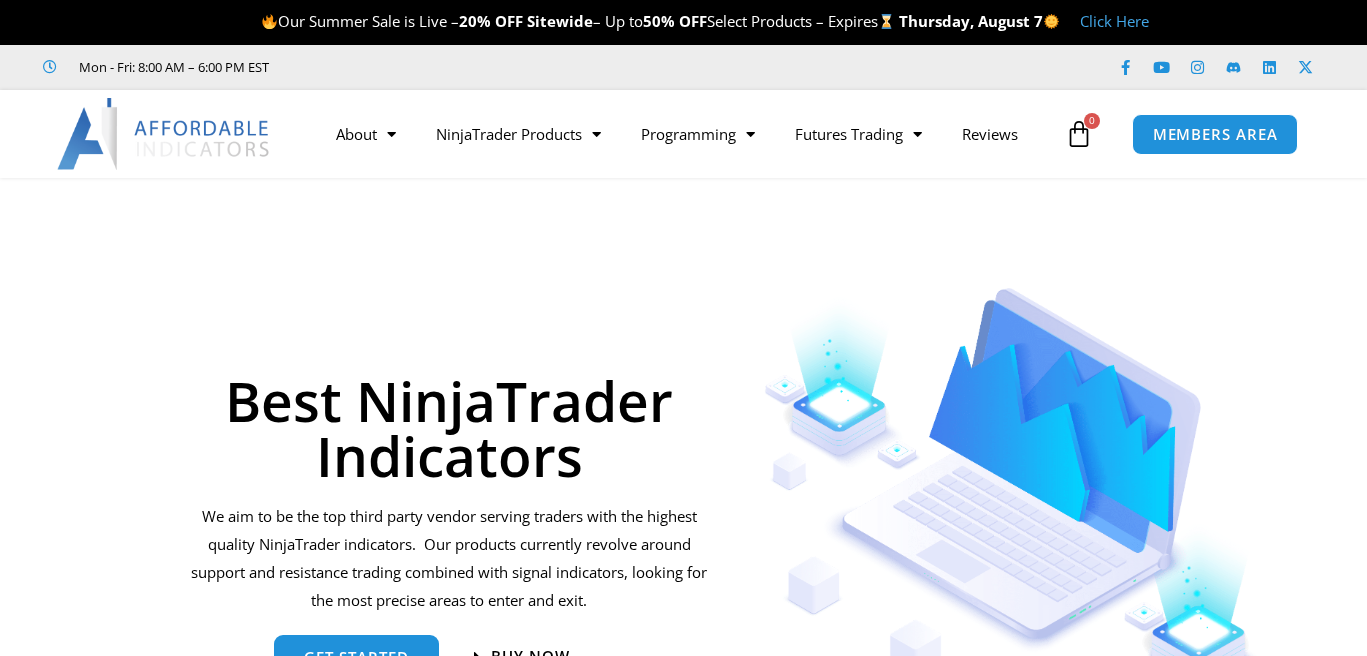 scroll, scrollTop: 0, scrollLeft: 0, axis: both 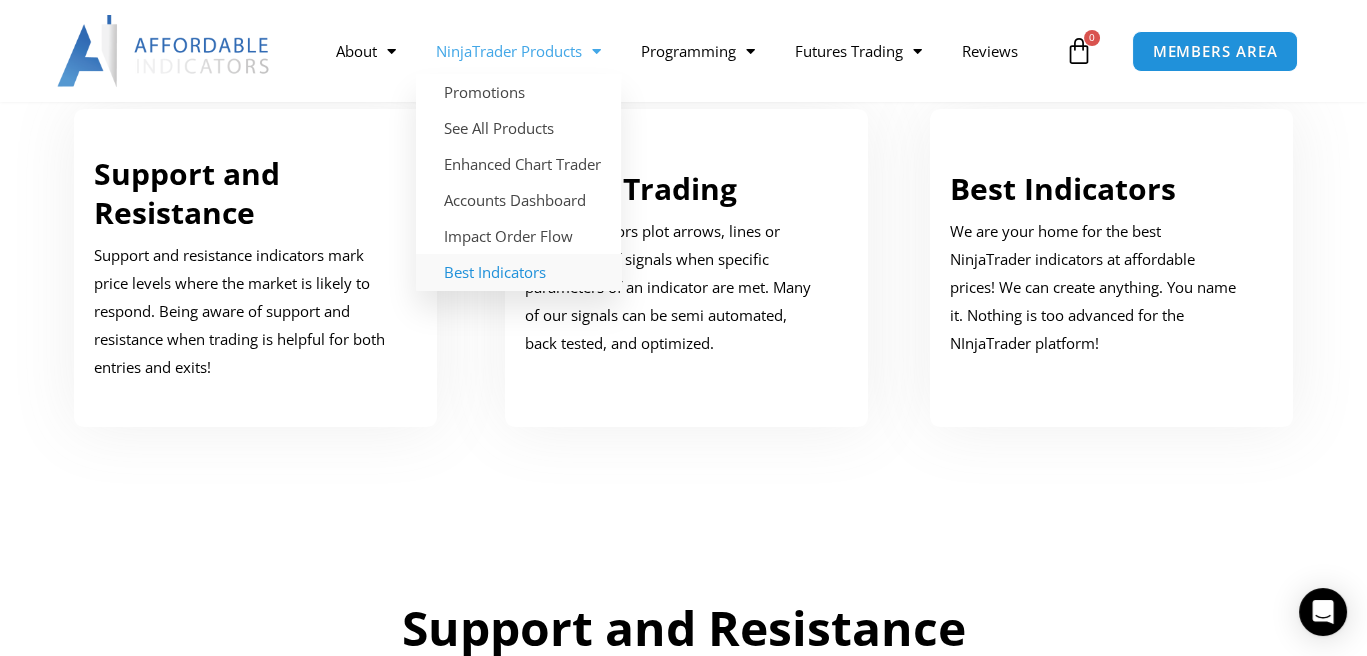 click on "Best Indicators" 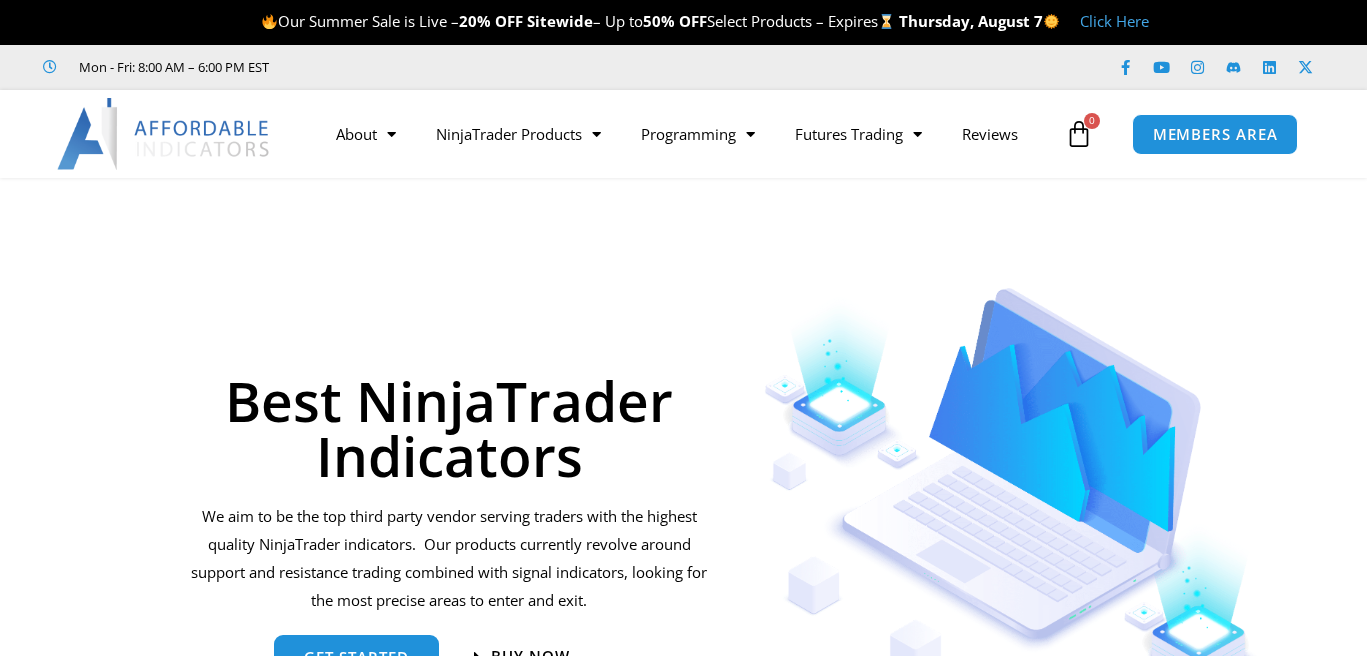 scroll, scrollTop: 0, scrollLeft: 0, axis: both 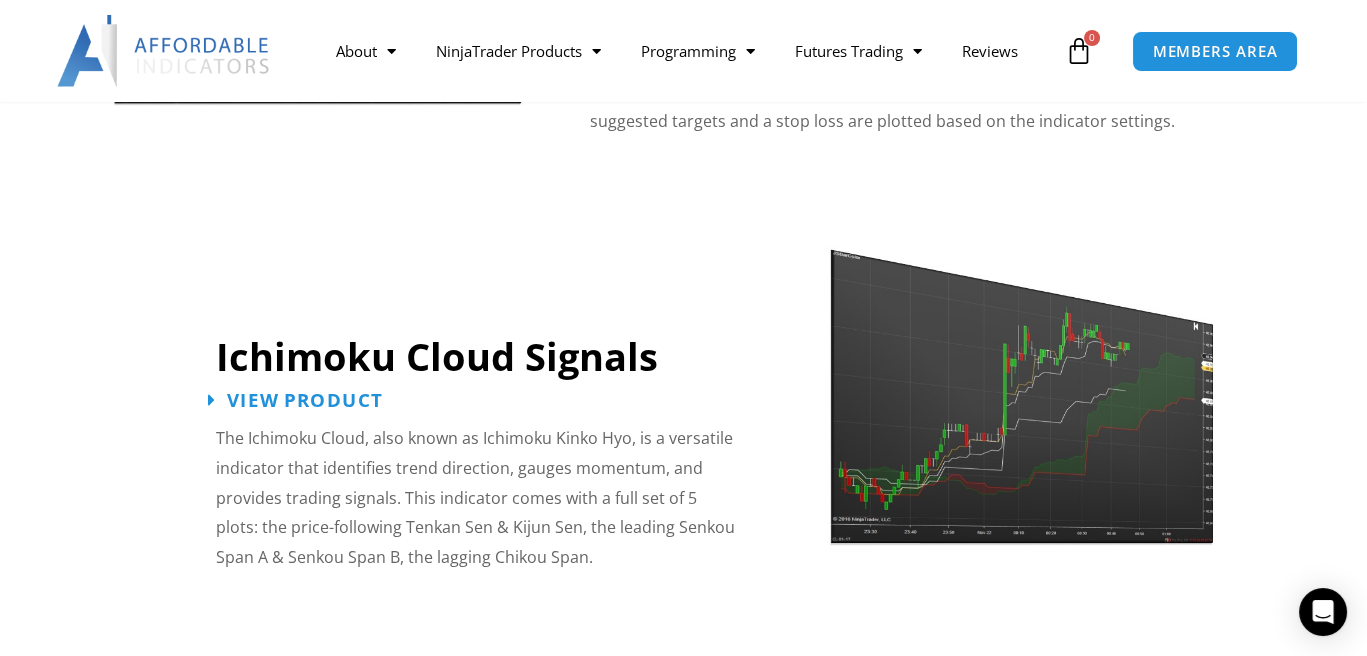 click on "View Product" at bounding box center [305, 399] 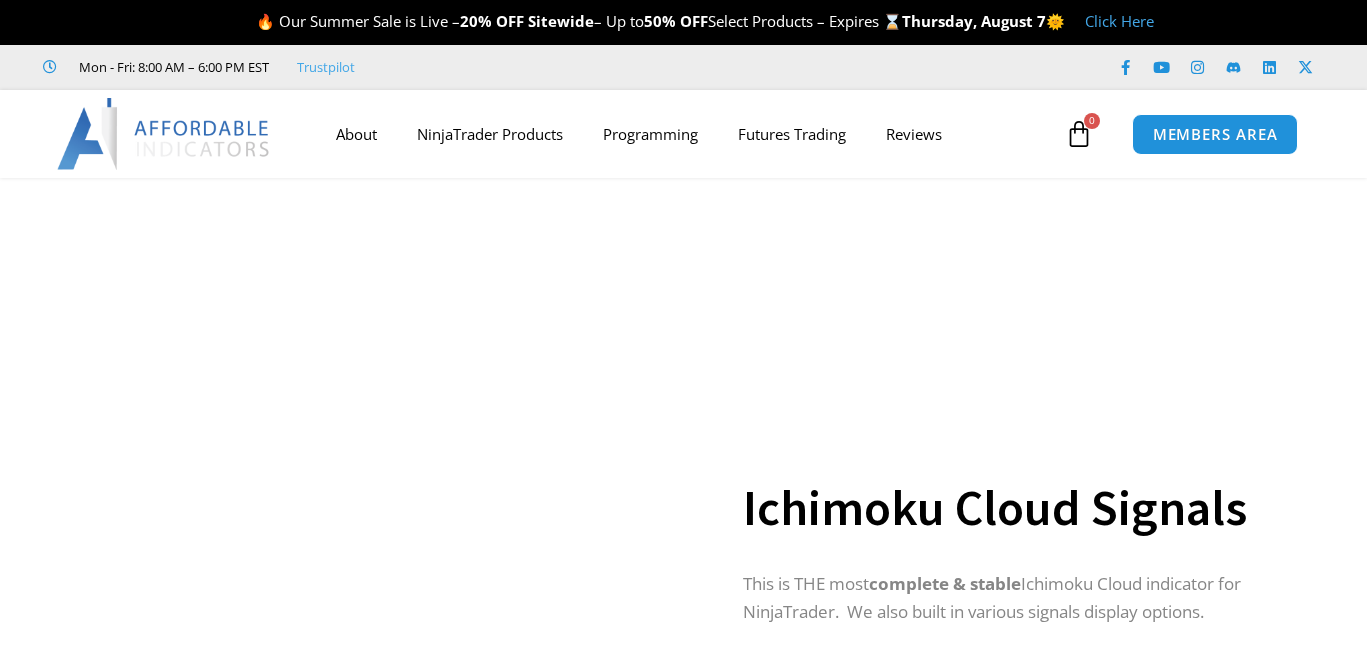 scroll, scrollTop: 0, scrollLeft: 0, axis: both 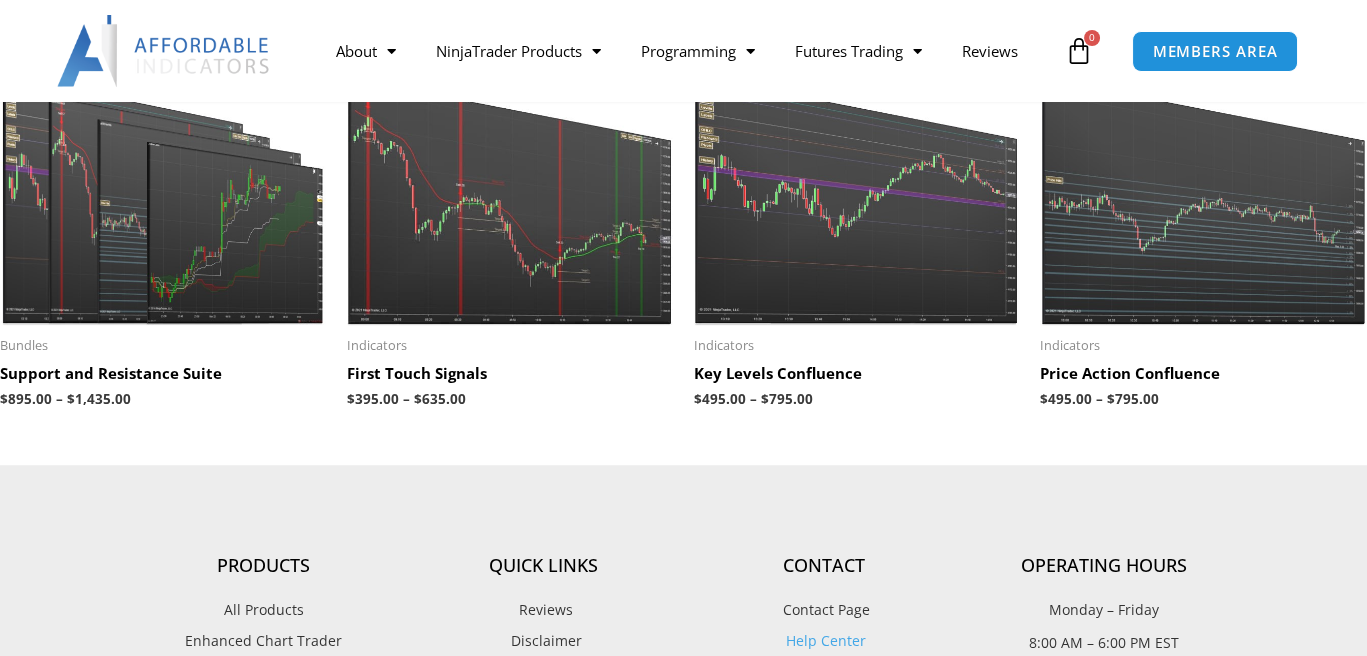 click on "Skip to content
Our Summer Sale is Live –  20% OFF   Sitewide  – Up to  50% OFF  Select Products – Expires    Thursday, August 7        Click Here
Mon - Fri: 8:00 AM – 6:00 PM EST
Facebook-f
Youtube
Instagram
Linkedin
X-twitter
Facebook-f
Youtube" at bounding box center [683, -715] 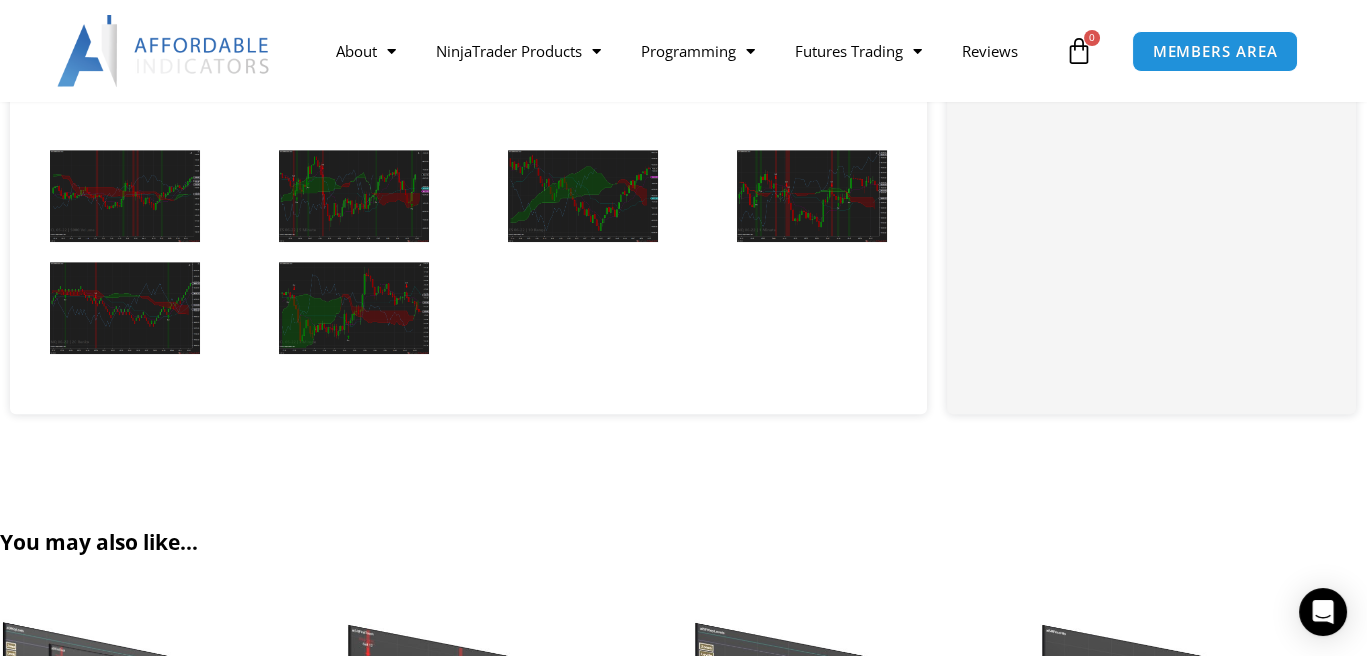 scroll, scrollTop: 1749, scrollLeft: 0, axis: vertical 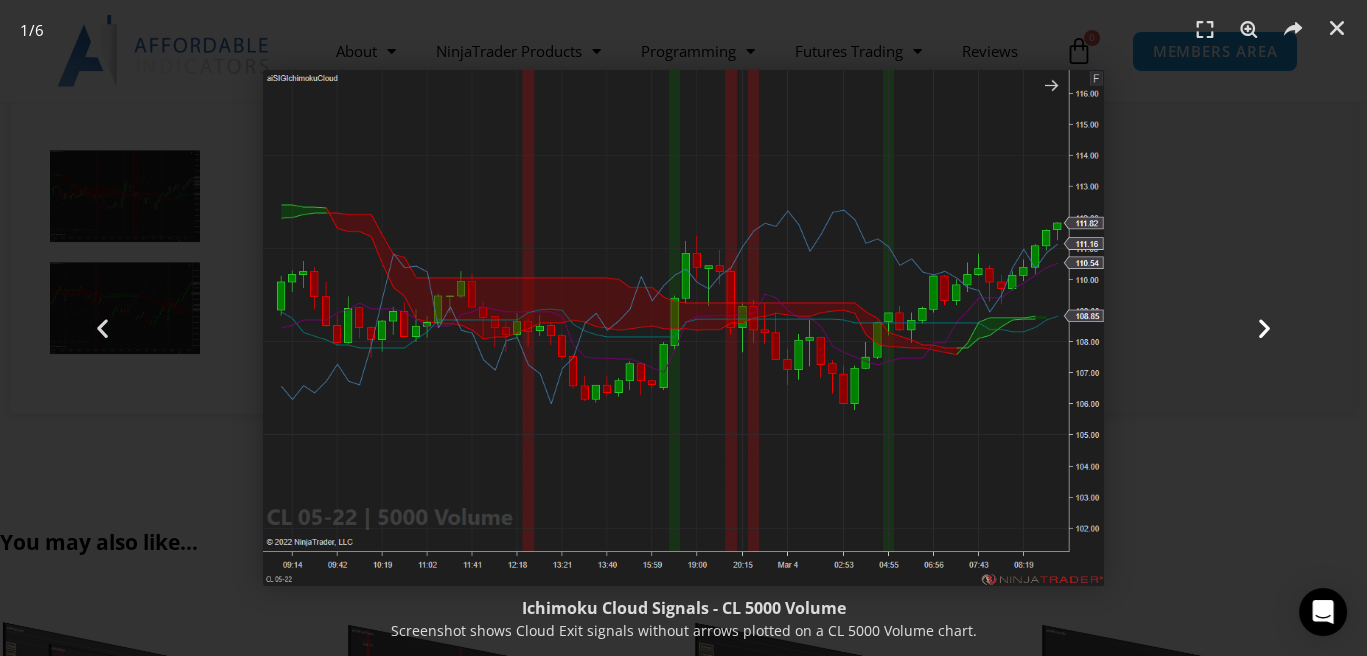 click at bounding box center (1264, 328) 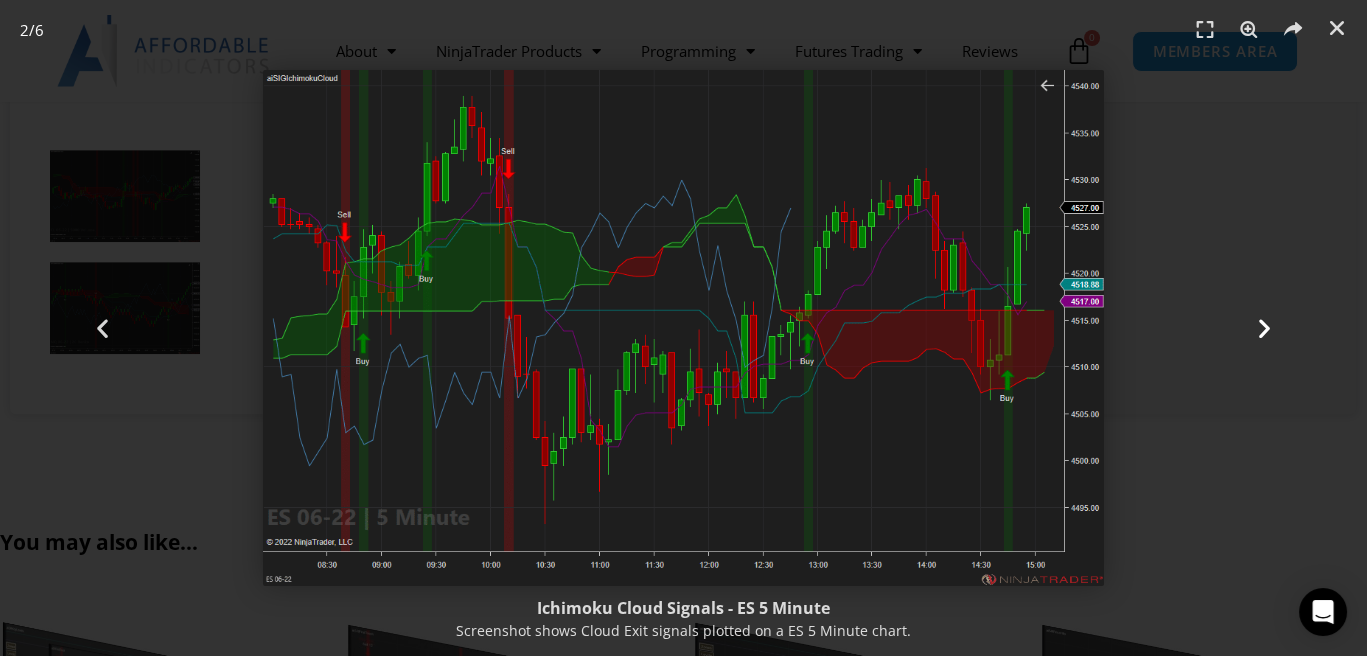 click at bounding box center (1264, 328) 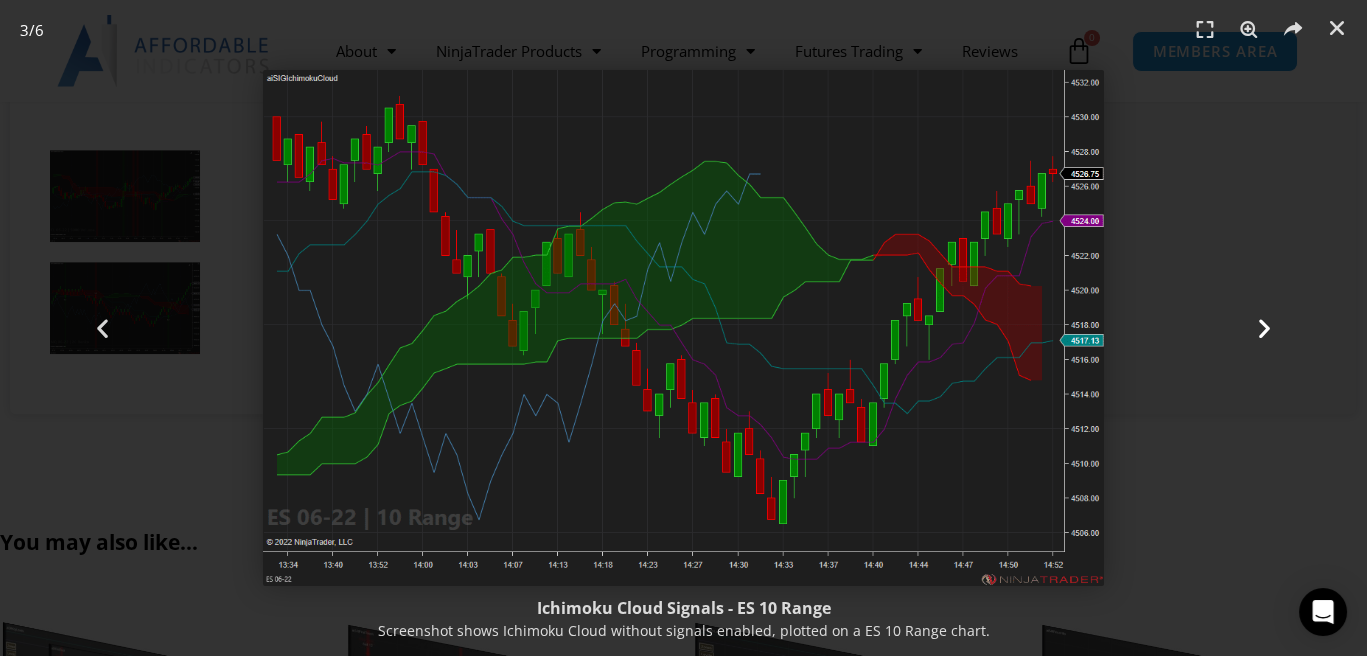 click at bounding box center [1264, 328] 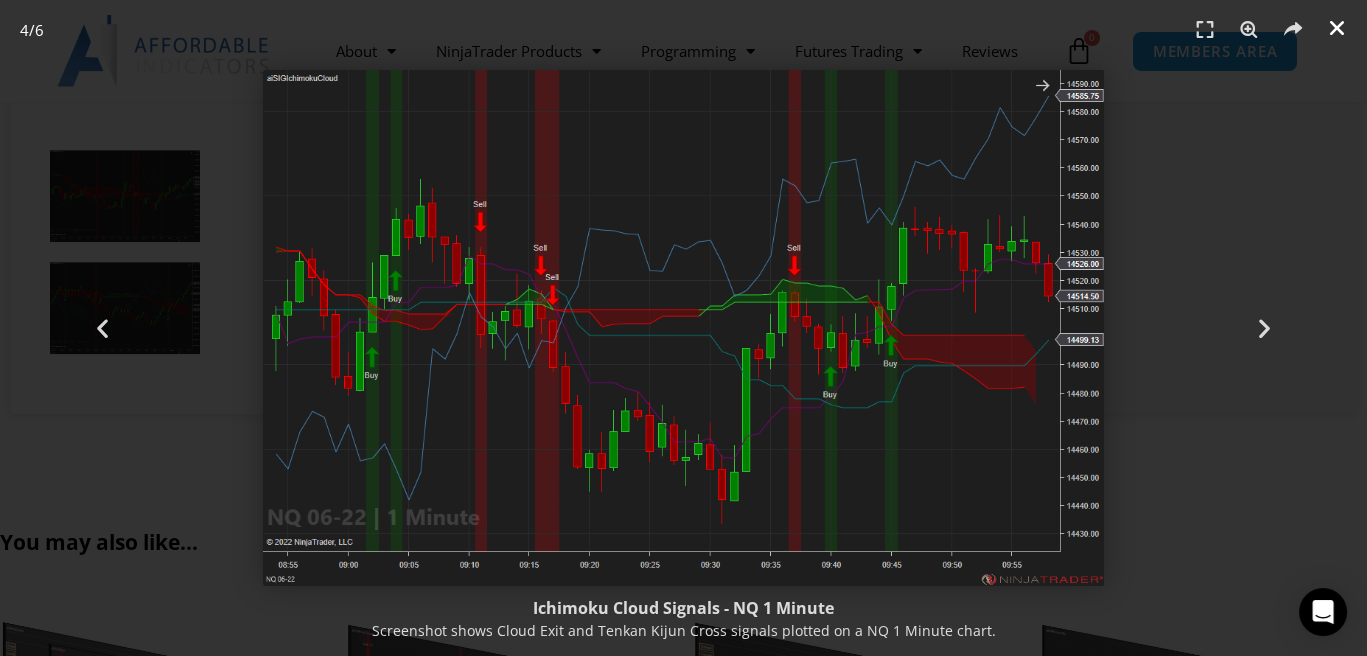 click at bounding box center (1337, 28) 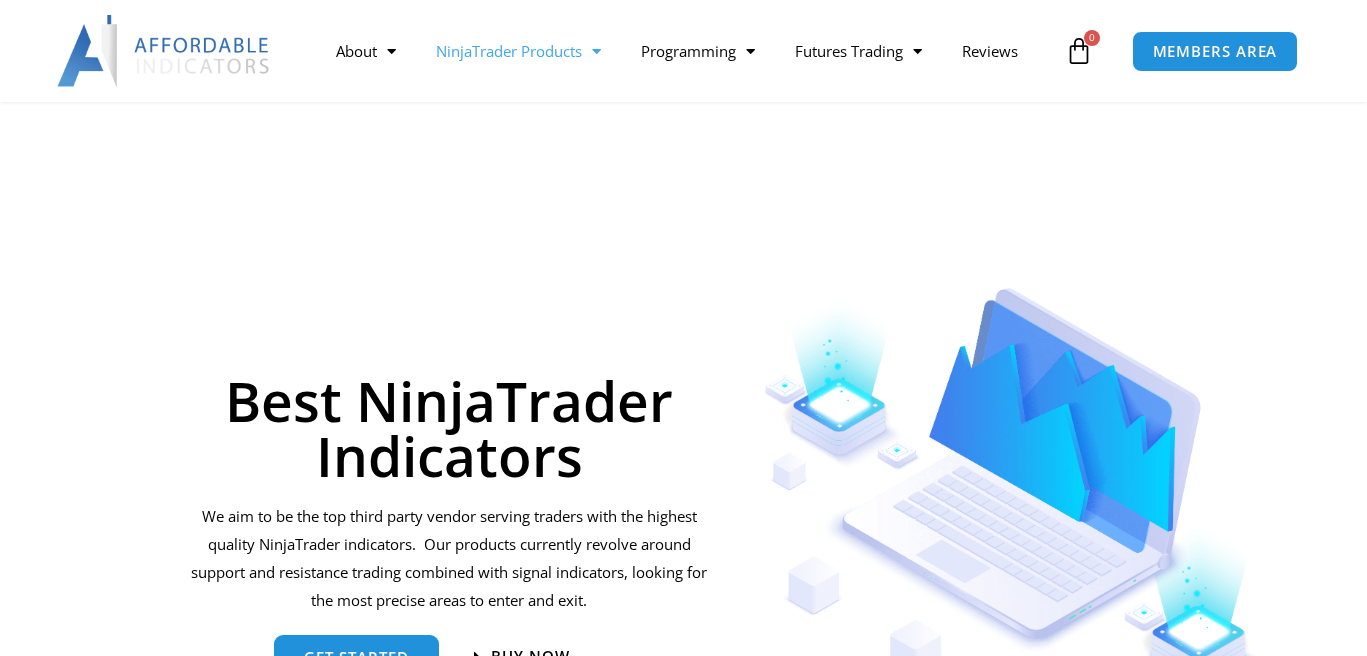 scroll, scrollTop: 3444, scrollLeft: 0, axis: vertical 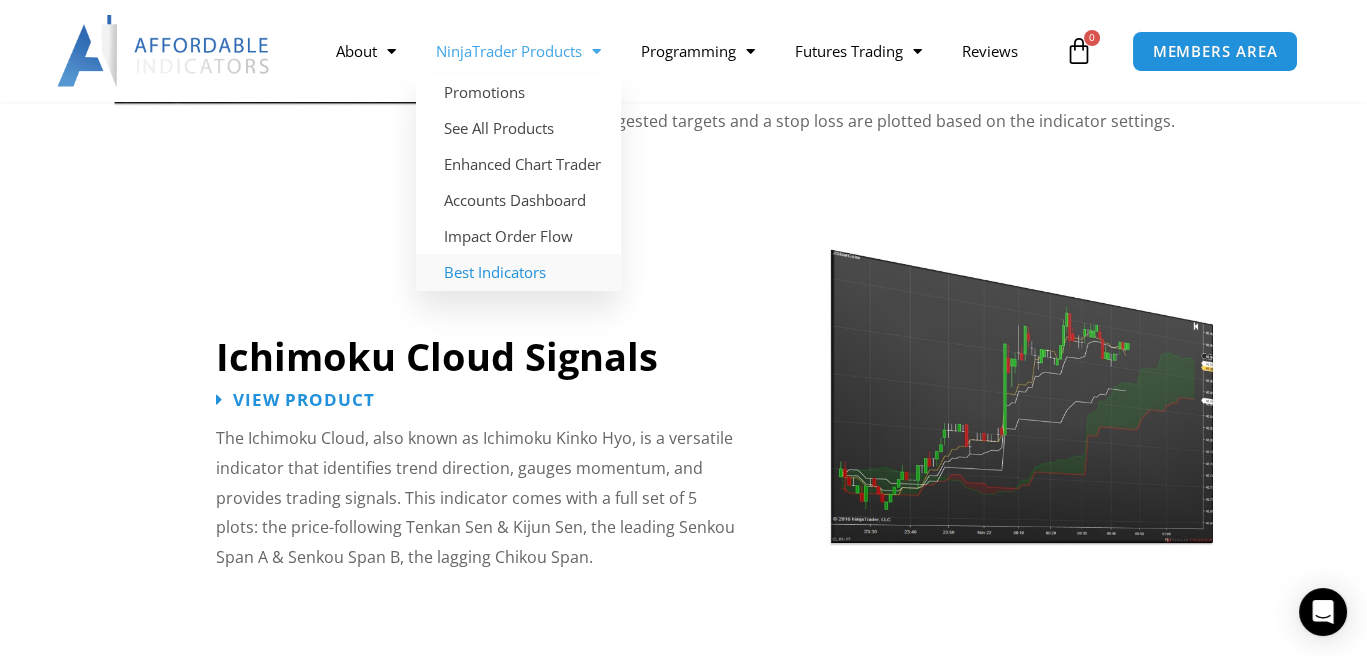 click on "Best Indicators" 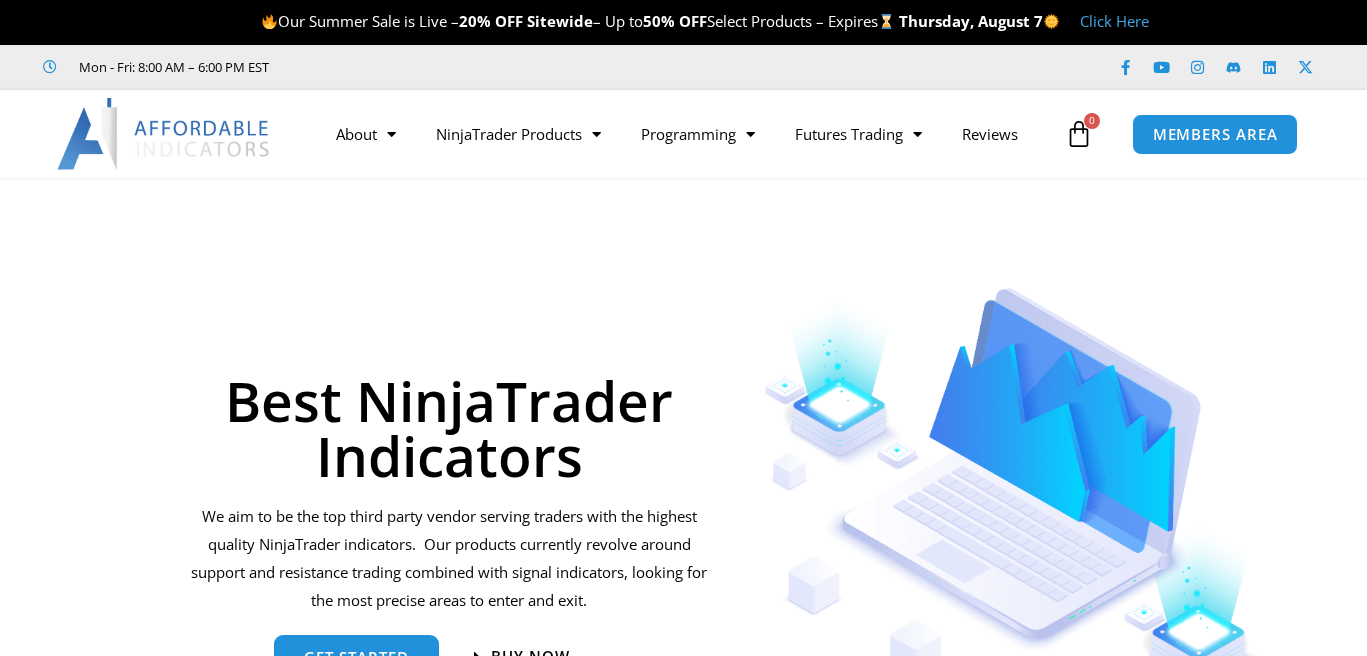 scroll, scrollTop: 0, scrollLeft: 0, axis: both 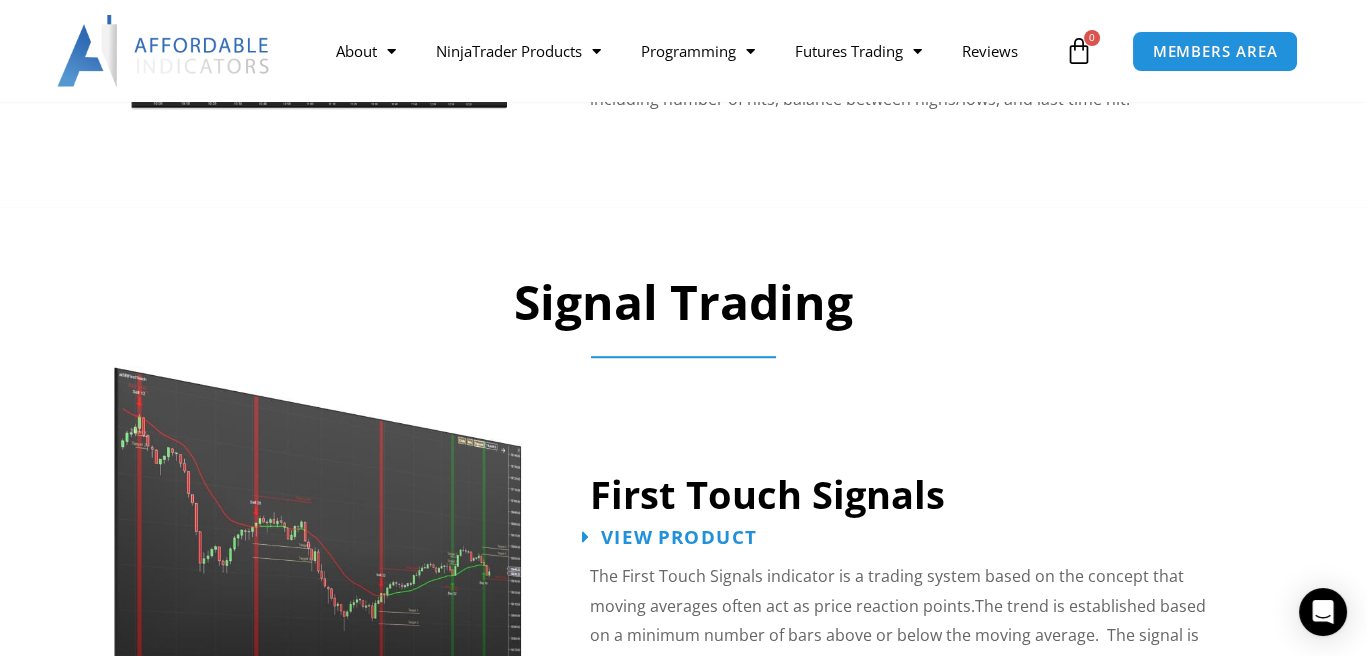 click on "View Product" at bounding box center [679, 536] 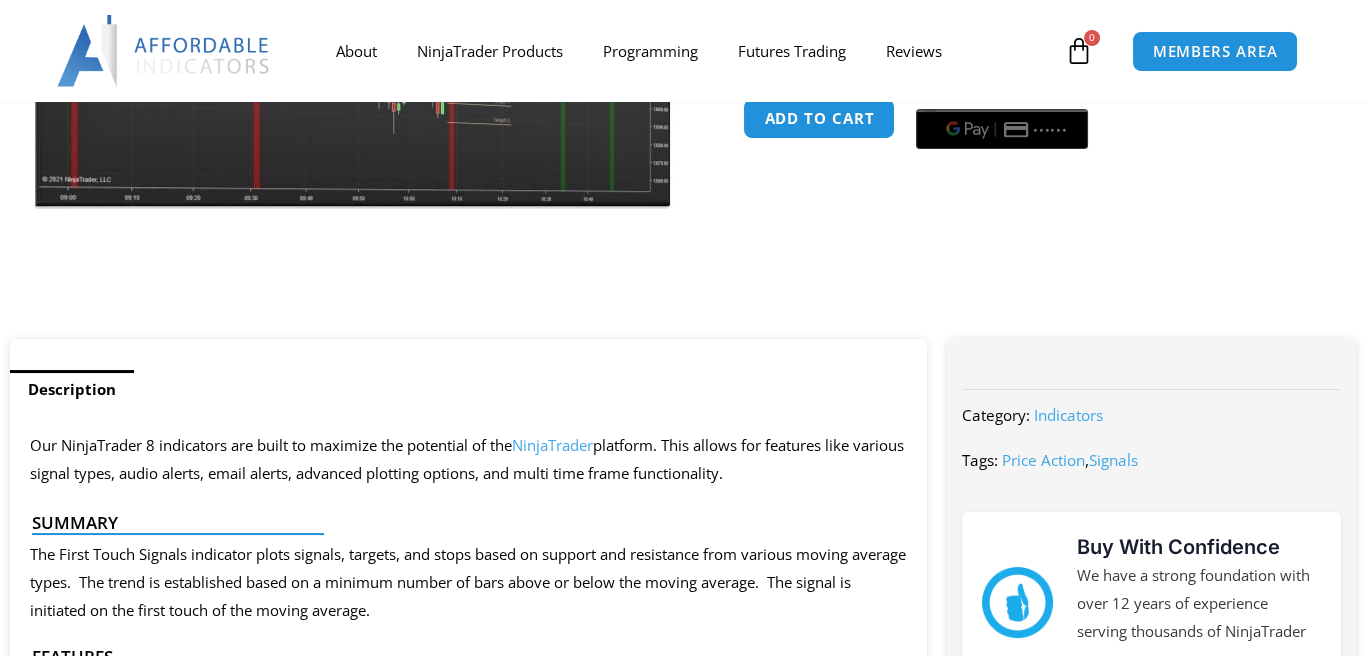 scroll, scrollTop: 1148, scrollLeft: 0, axis: vertical 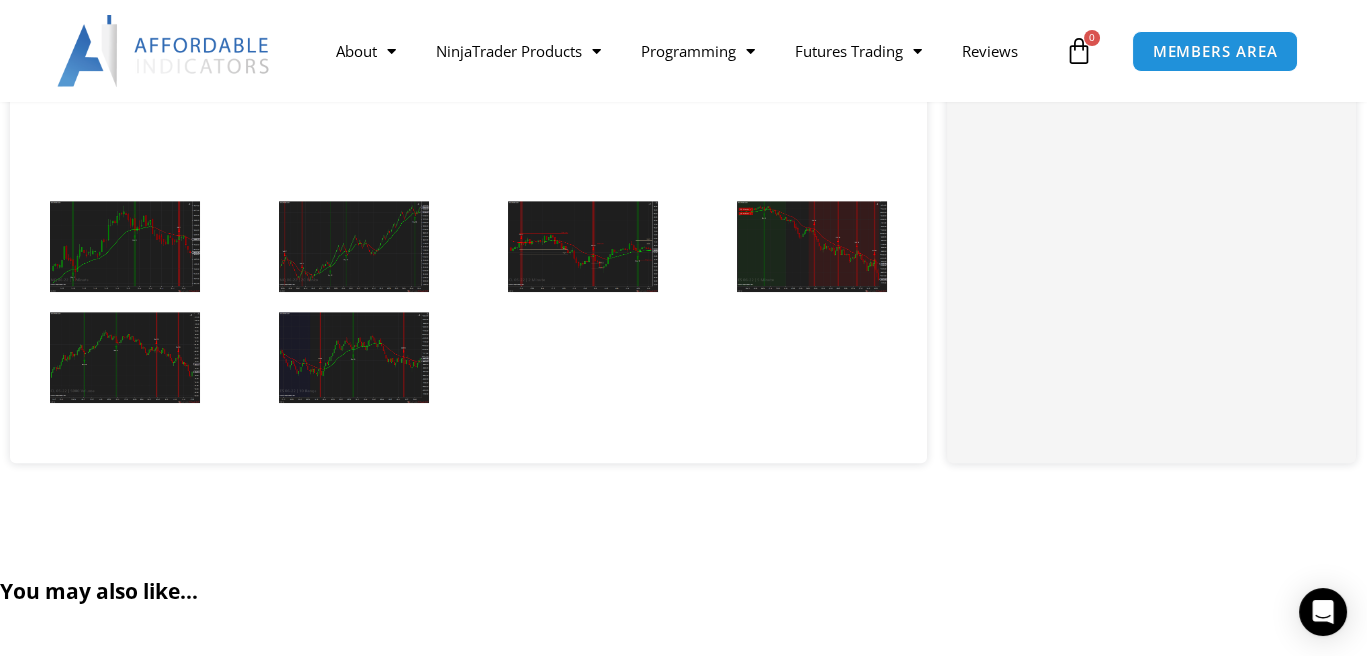 click at bounding box center [125, 246] 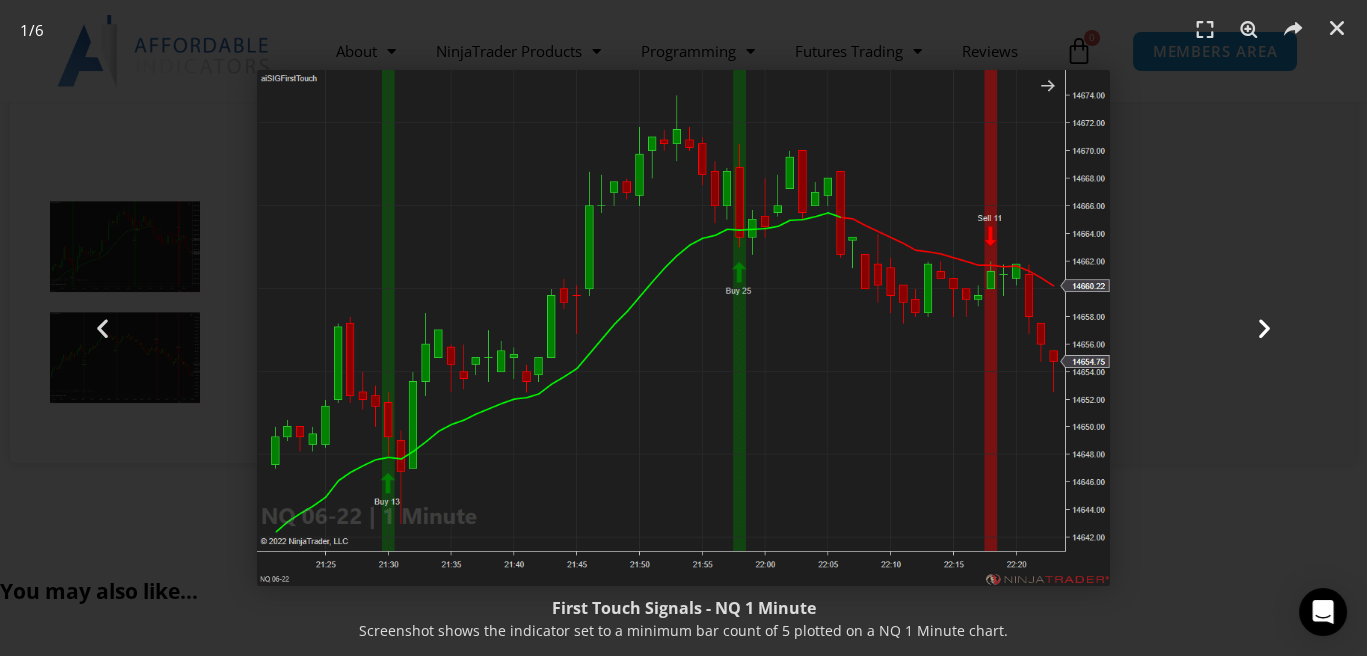 click at bounding box center (1264, 328) 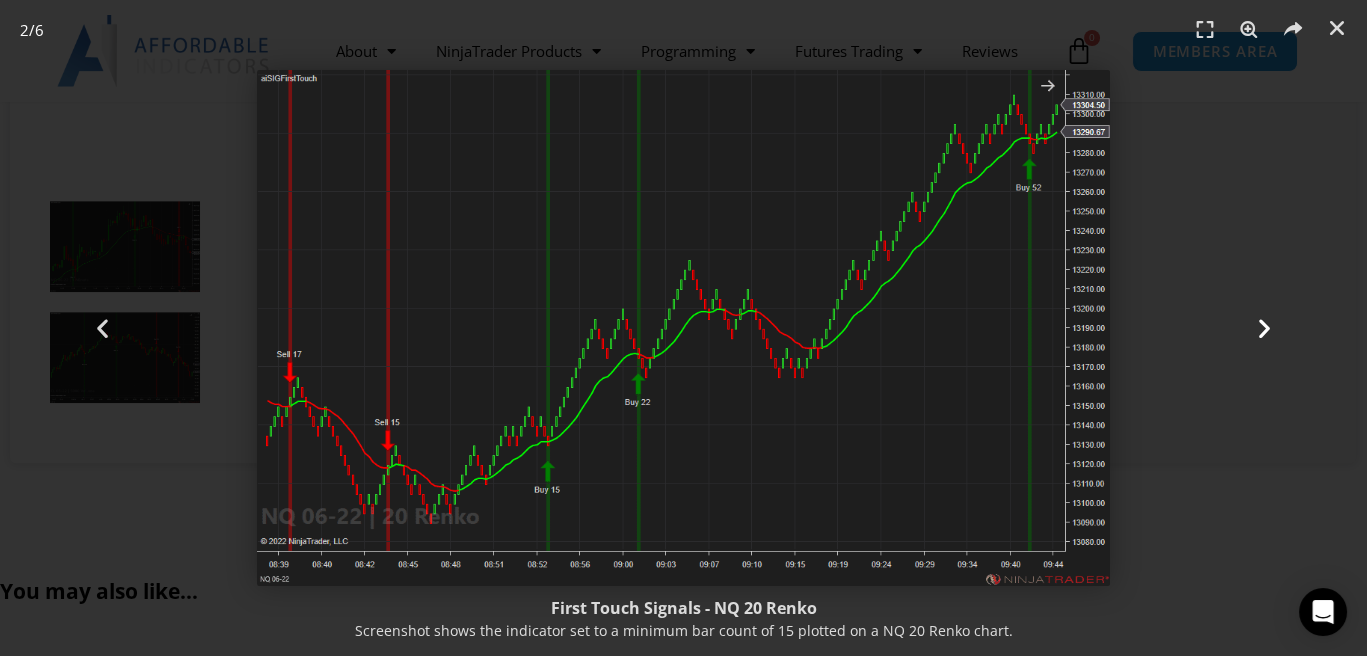click at bounding box center [1264, 328] 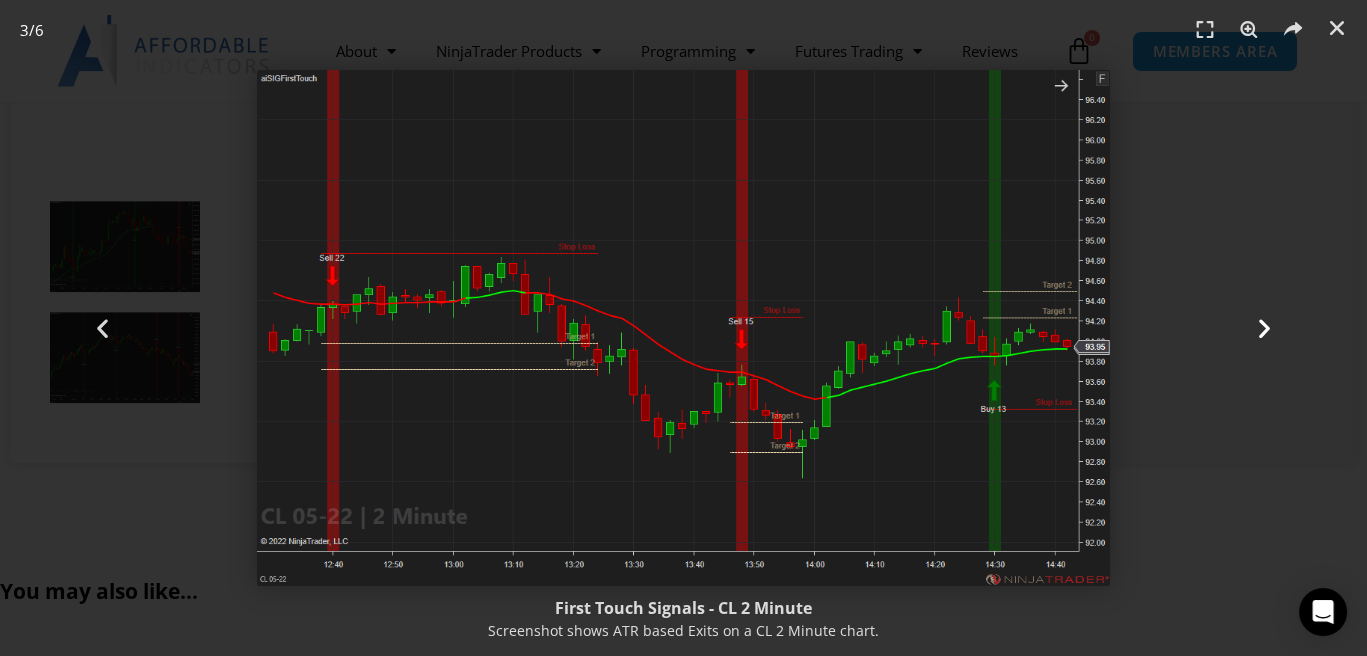 click at bounding box center [1264, 328] 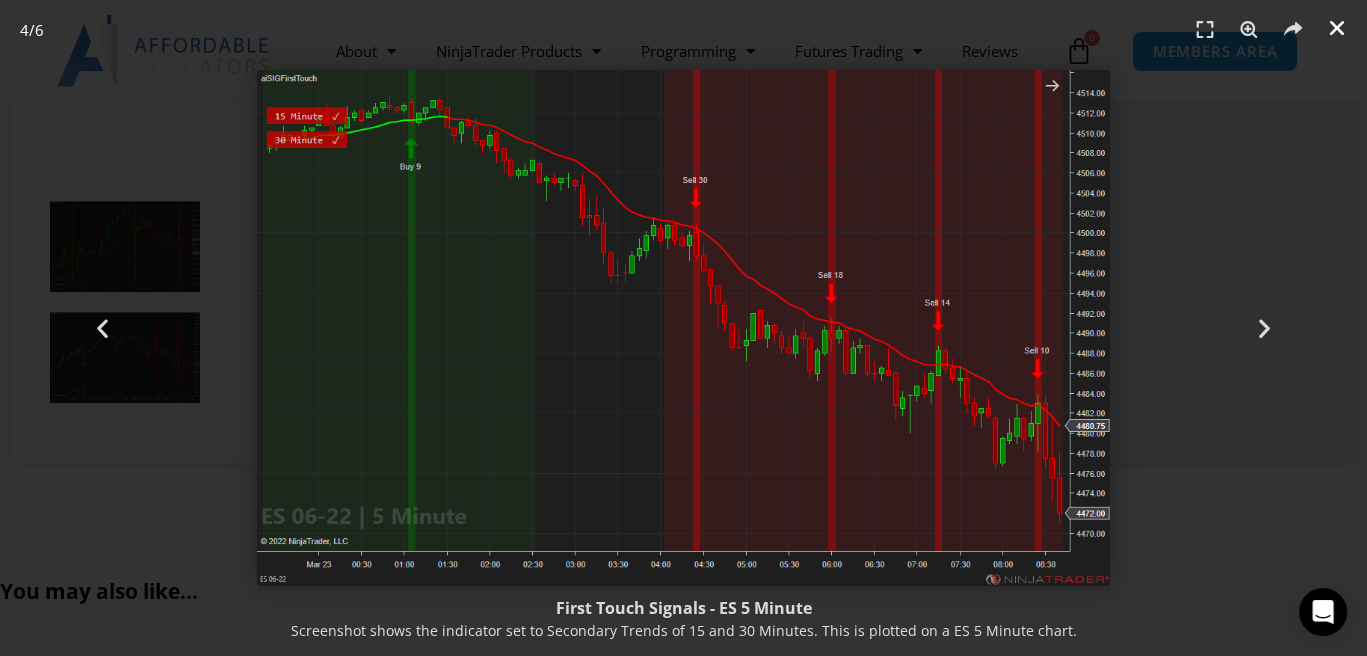 click at bounding box center [1337, 28] 